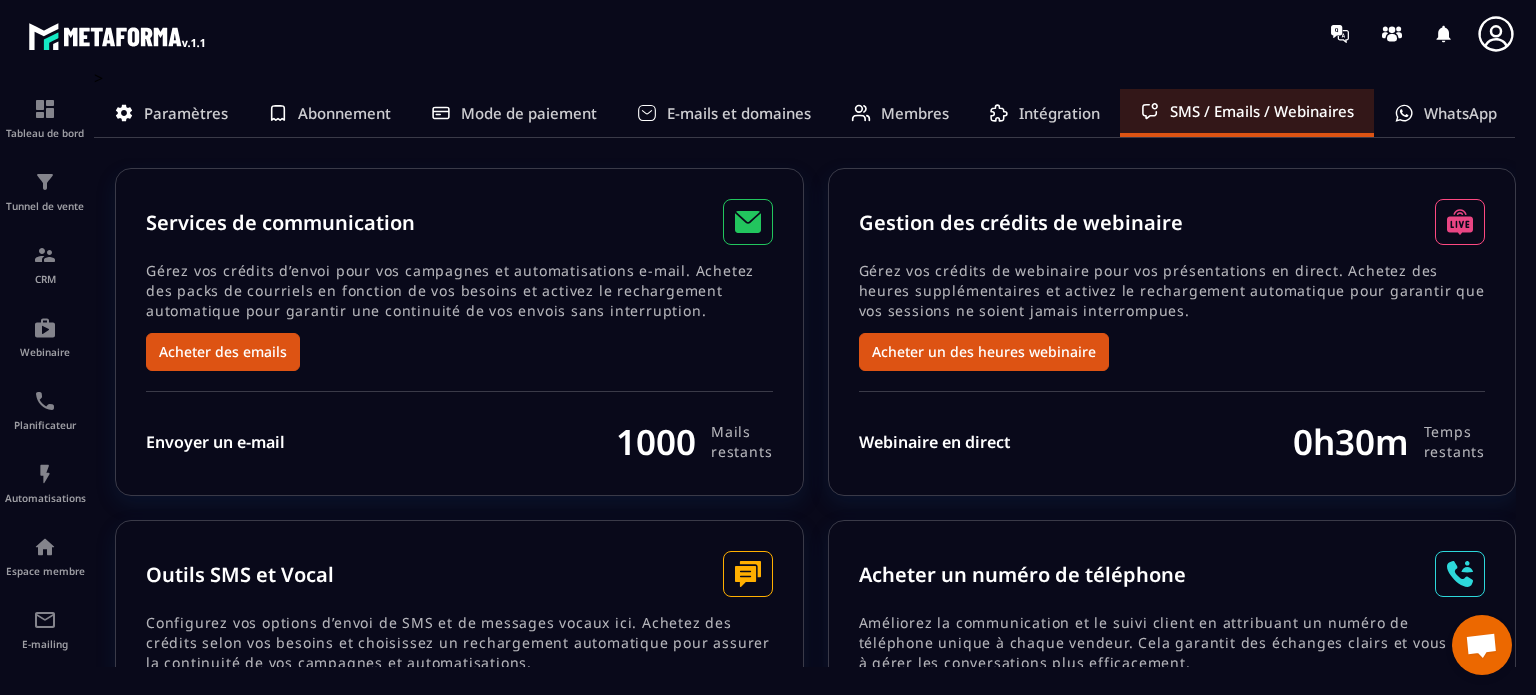 scroll, scrollTop: 0, scrollLeft: 0, axis: both 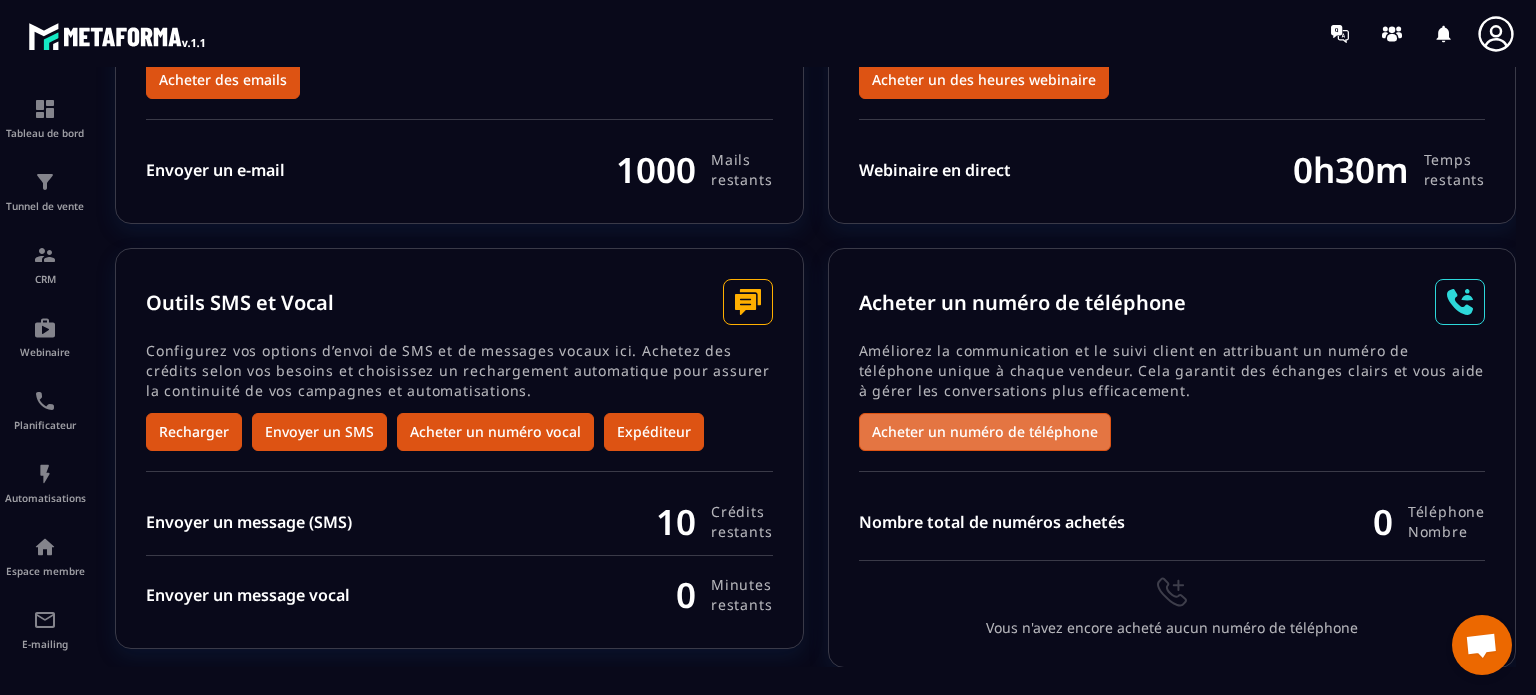 click on "Acheter un numéro de téléphone" at bounding box center [985, 432] 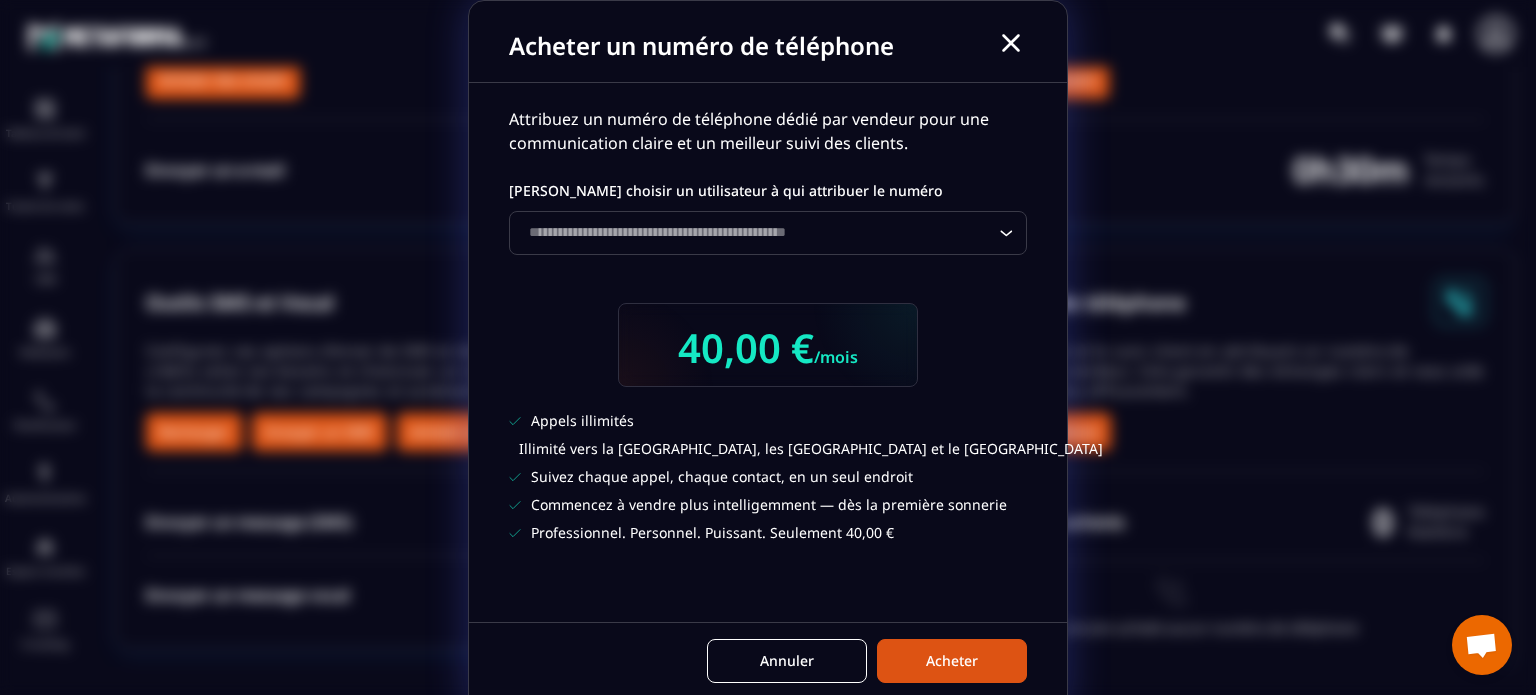click 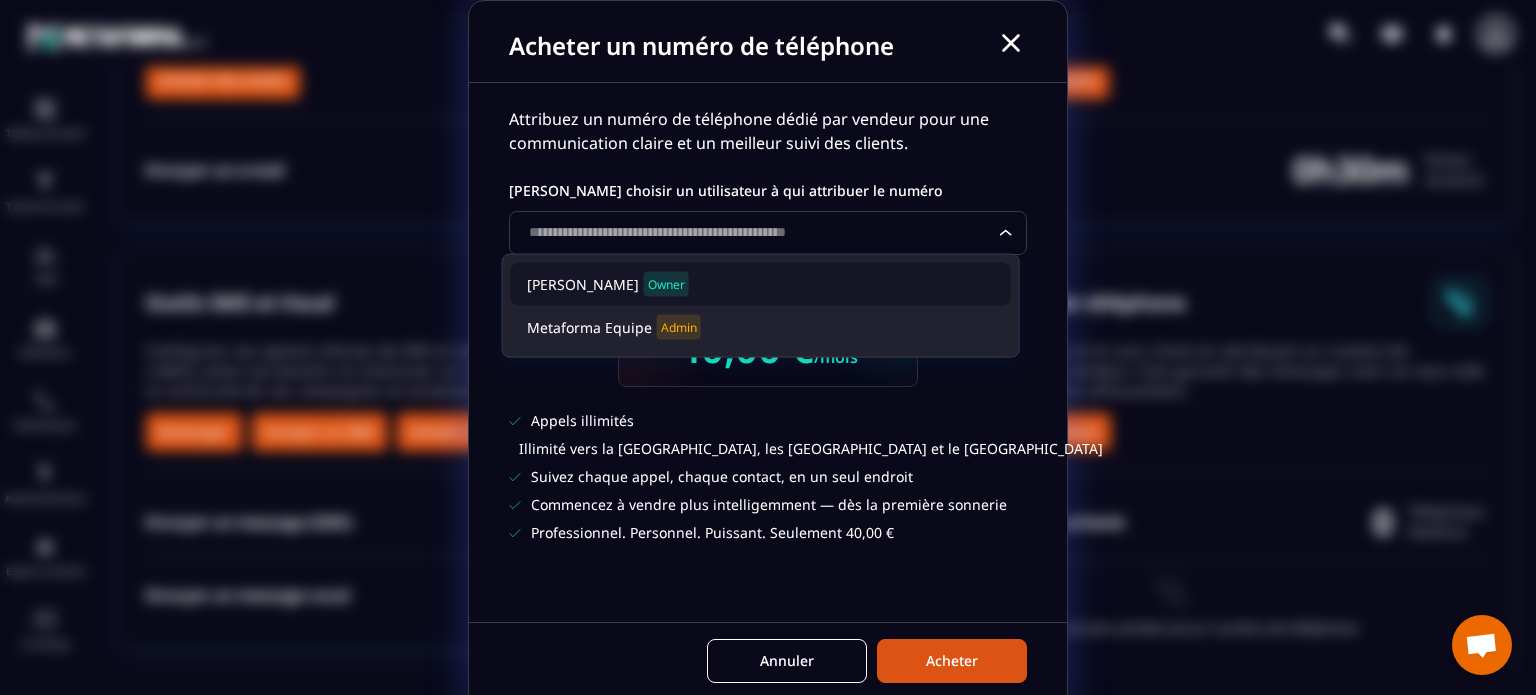 click on "[PERSON_NAME] Owner" 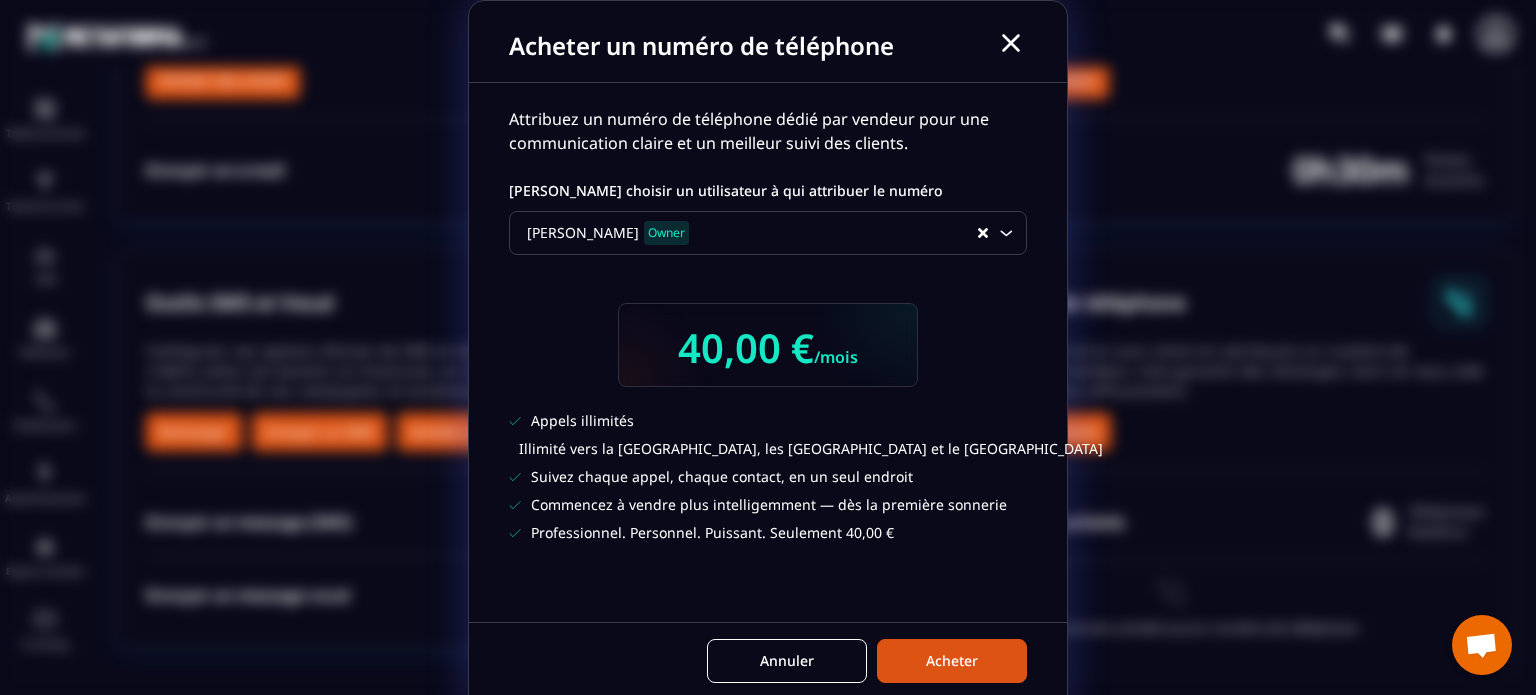 click 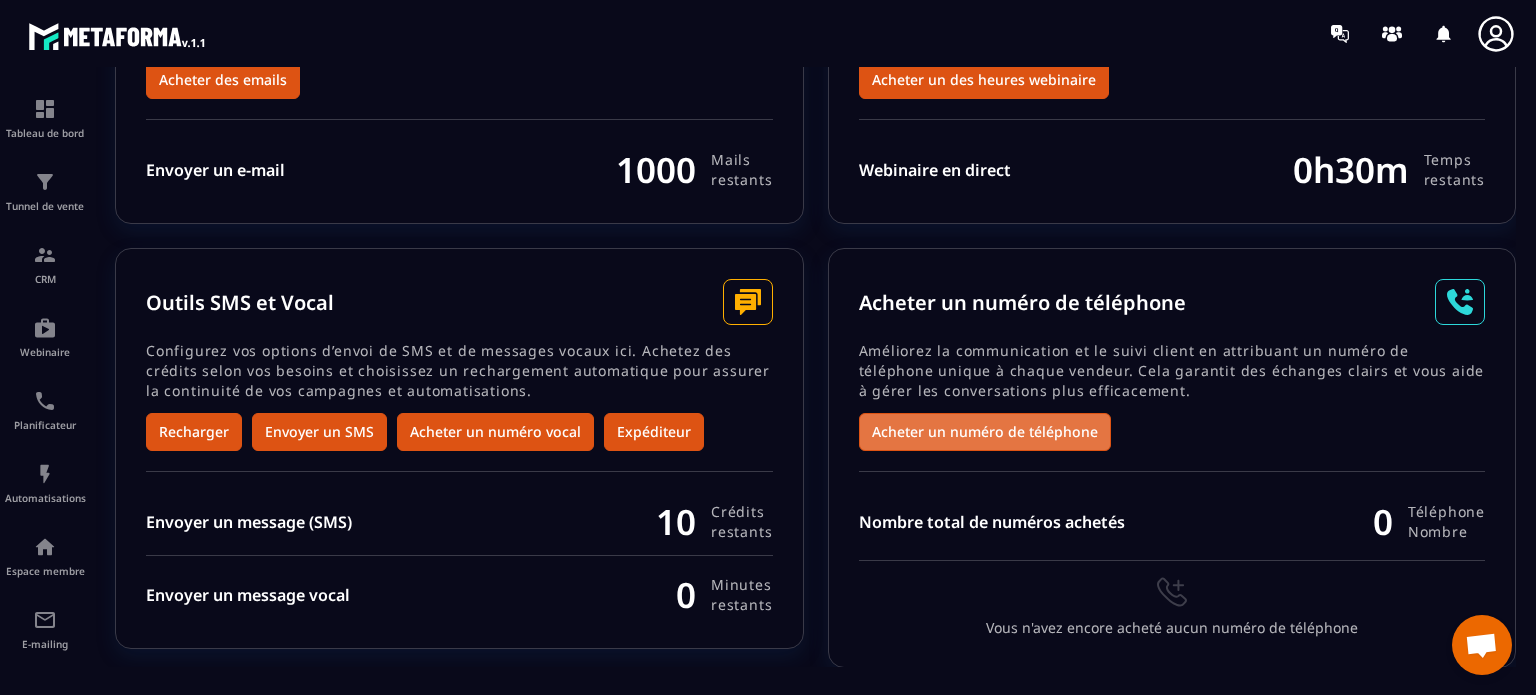 click on "Acheter un numéro de téléphone" at bounding box center (985, 432) 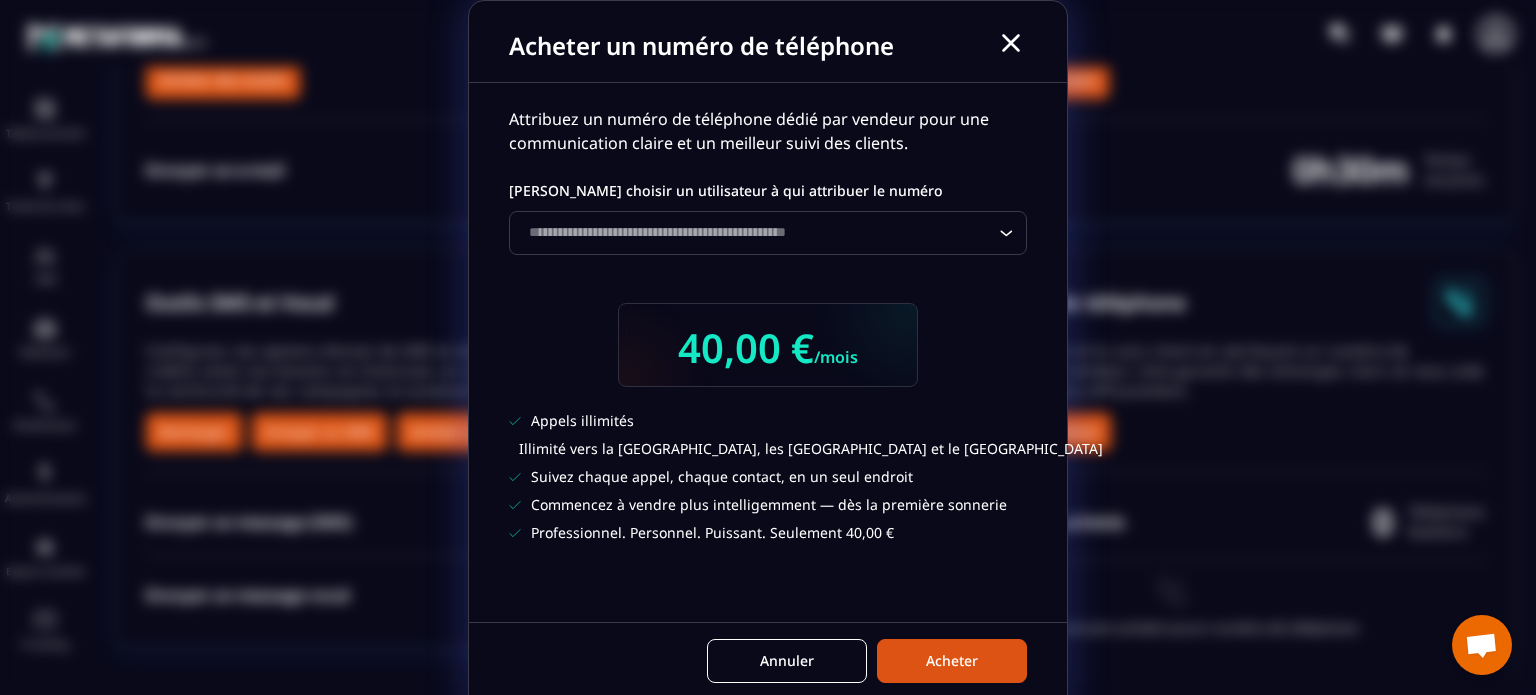 click 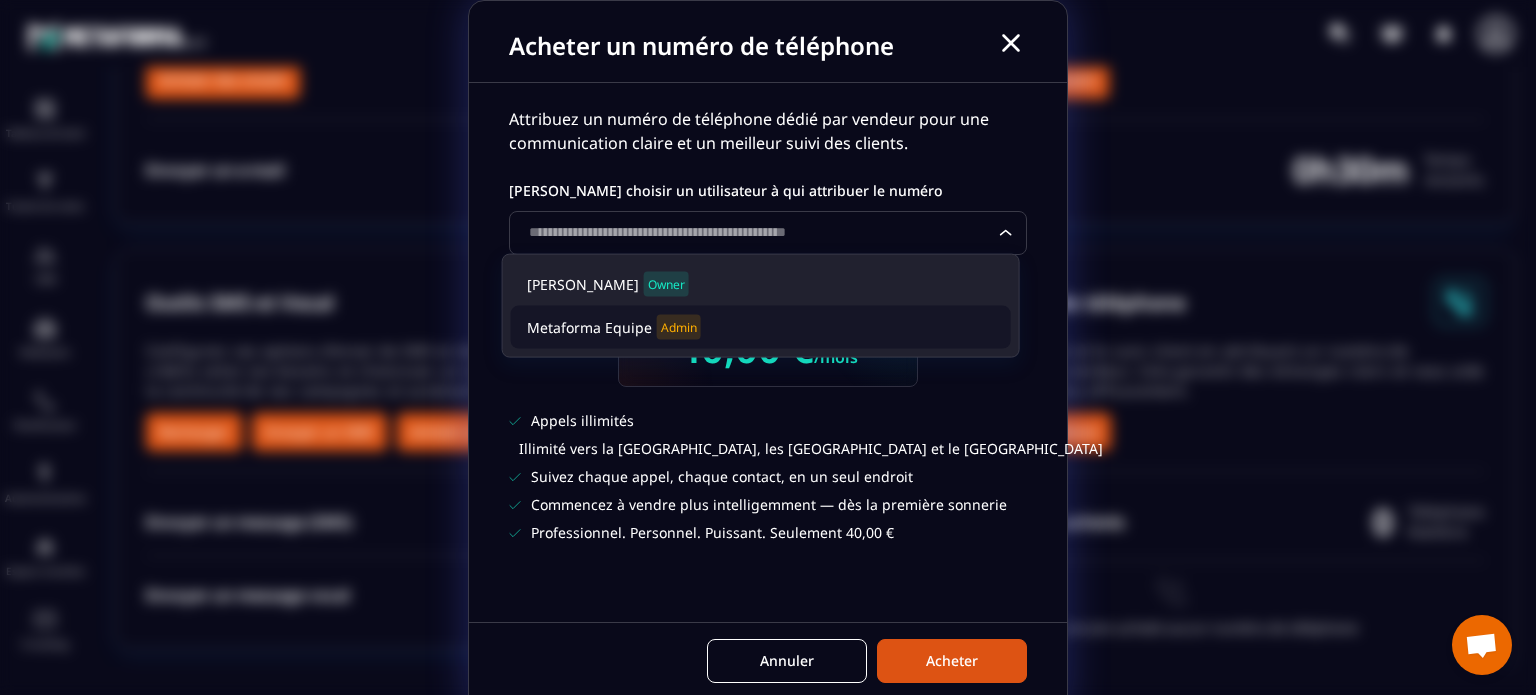 click on "Metaforma Equipe Admin" 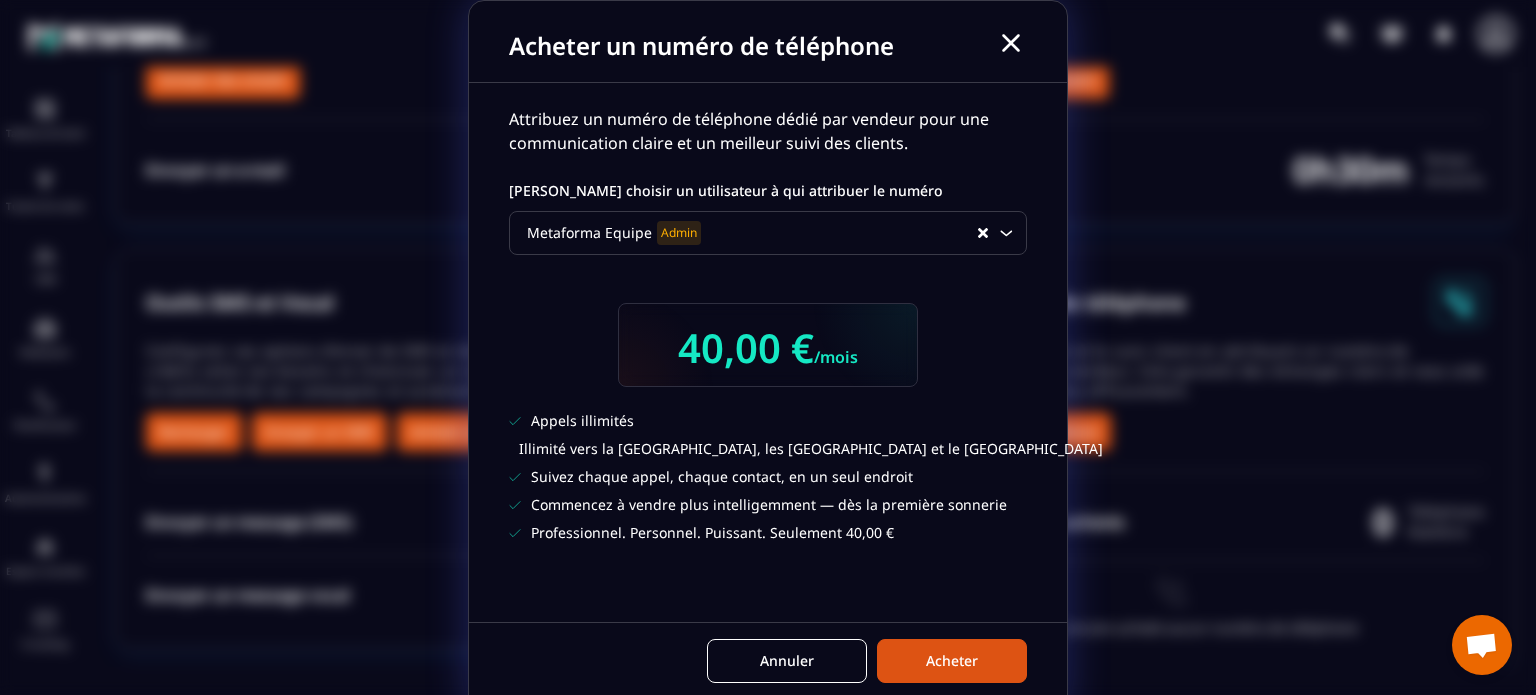 click 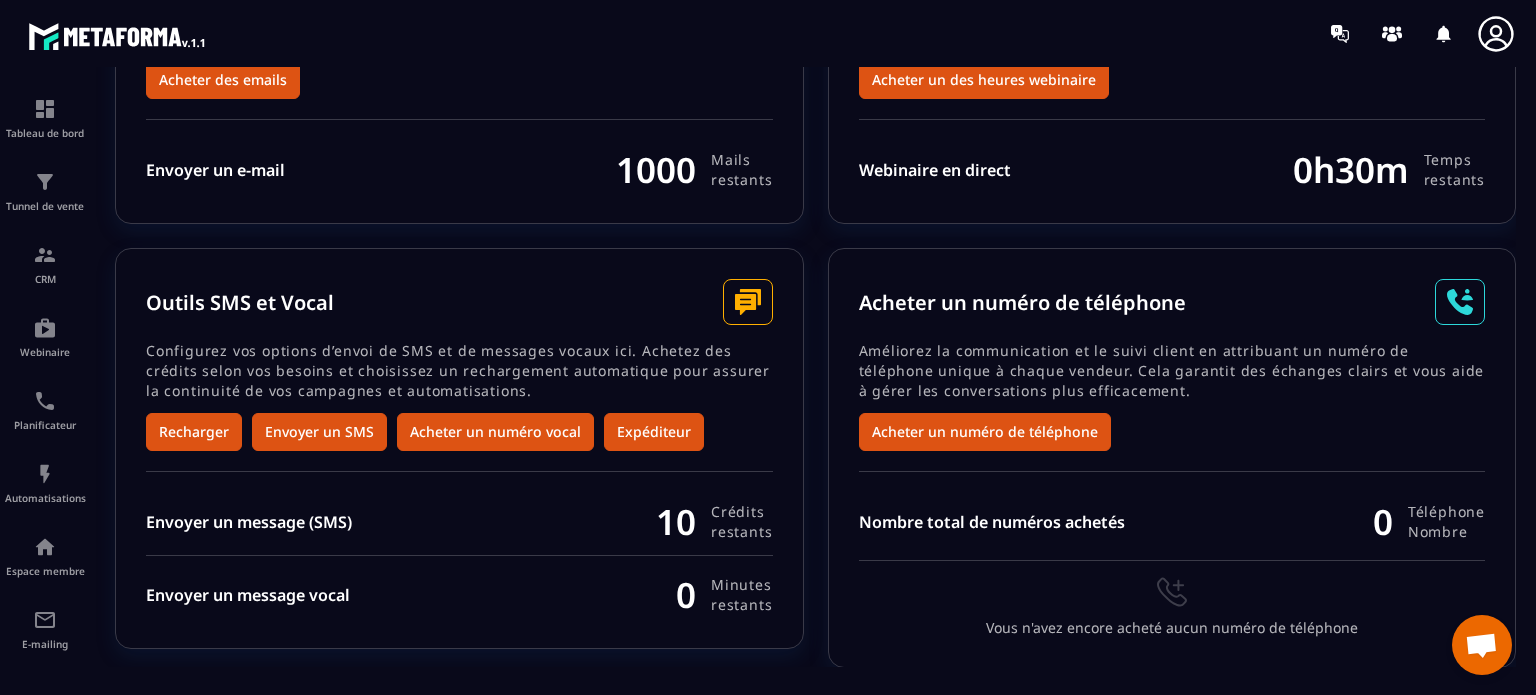 click on "Outils SMS et Vocal Configurez vos options d’envoi de SMS et de messages vocaux ici. Achetez des crédits selon vos besoins et choisissez un rechargement automatique pour assurer la continuité de vos campagnes et automatisations. Recharger Envoyer un SMS Acheter un numéro vocal Expéditeur Envoyer un message (SMS)  10  Crédits restants Envoyer un message vocal  0  minutes restants" at bounding box center (459, 448) 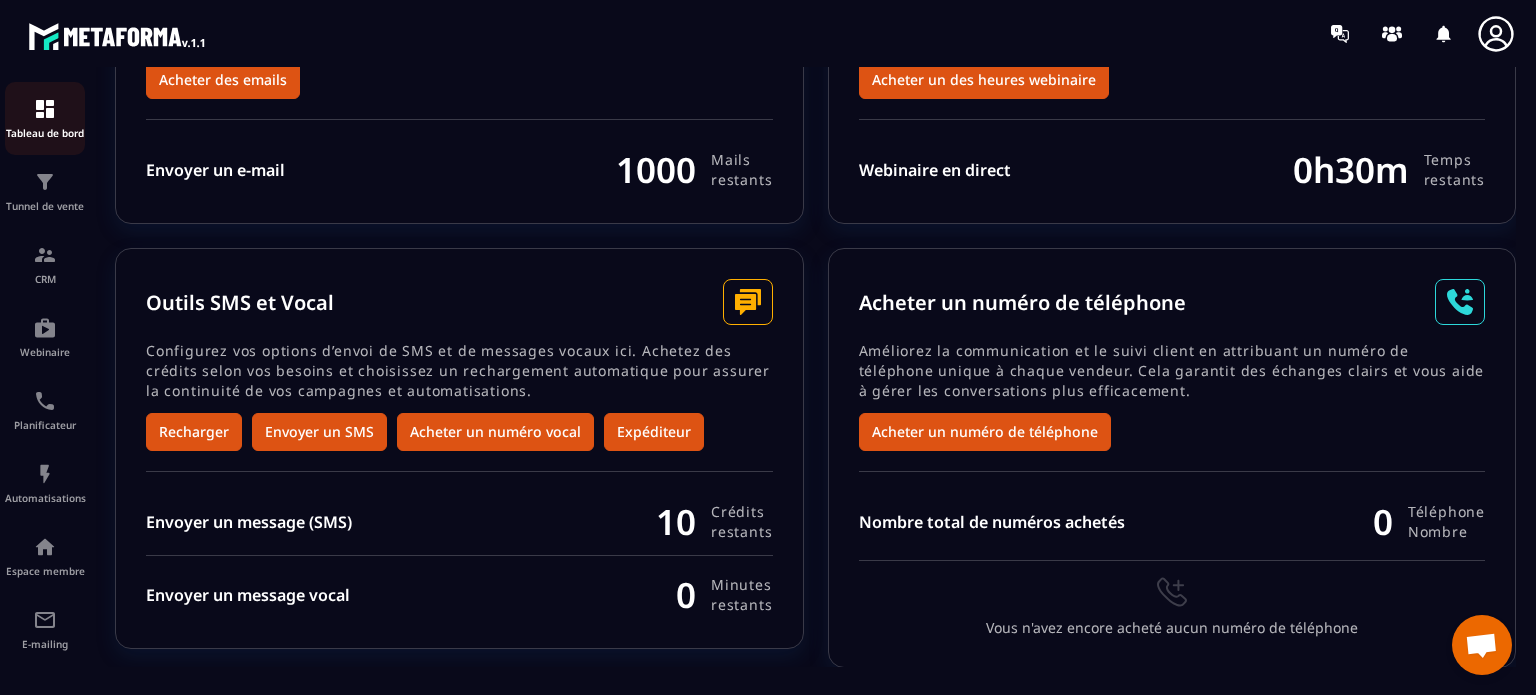 click on "Tableau de bord" at bounding box center (45, 133) 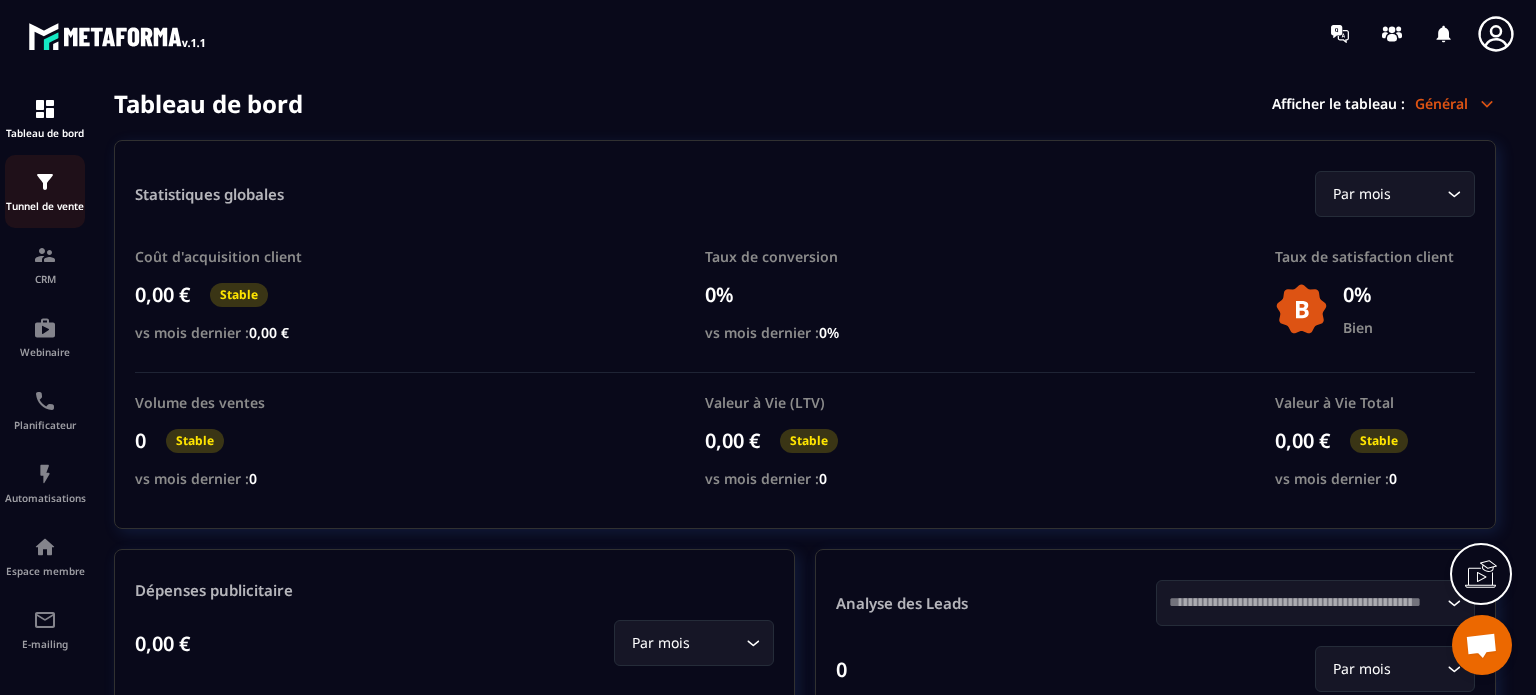 click on "Tunnel de vente" at bounding box center [45, 191] 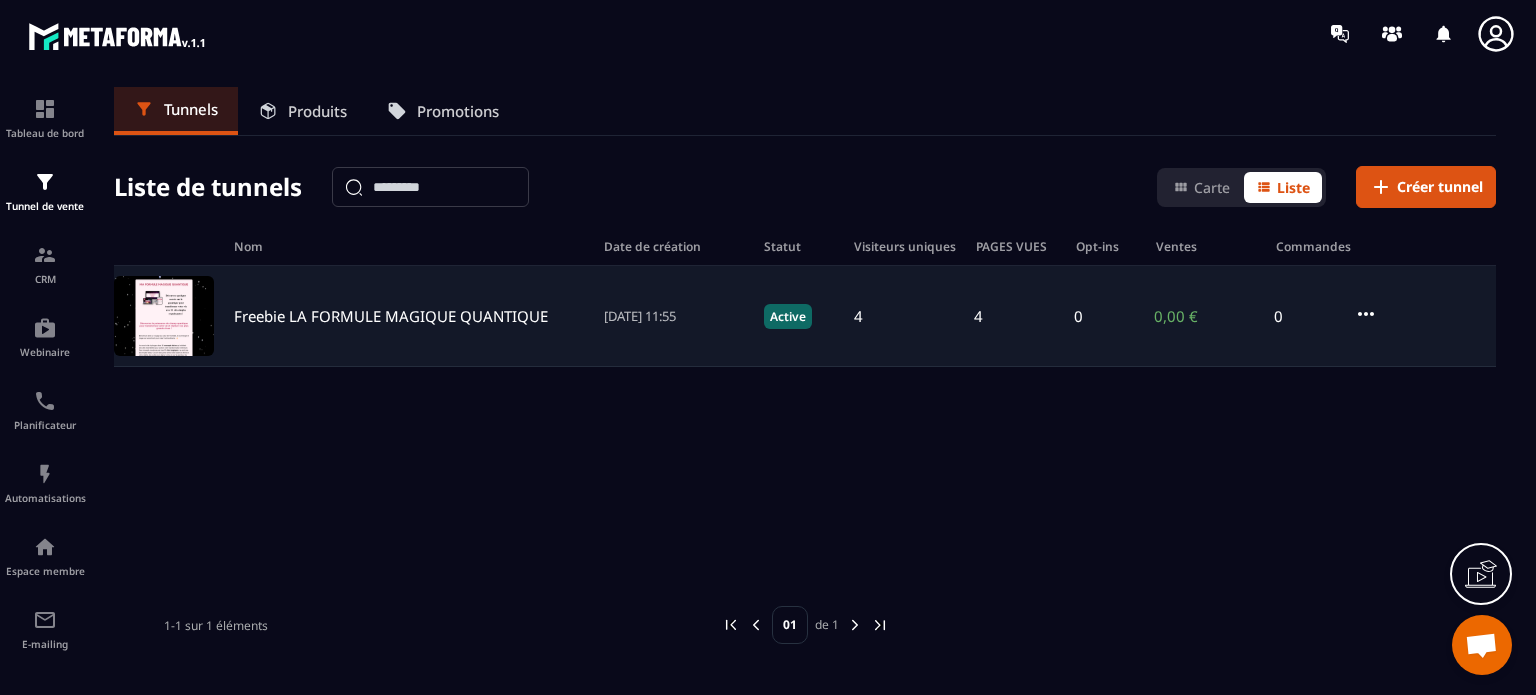 click on "Freebie LA FORMULE MAGIQUE QUANTIQUE" at bounding box center [391, 316] 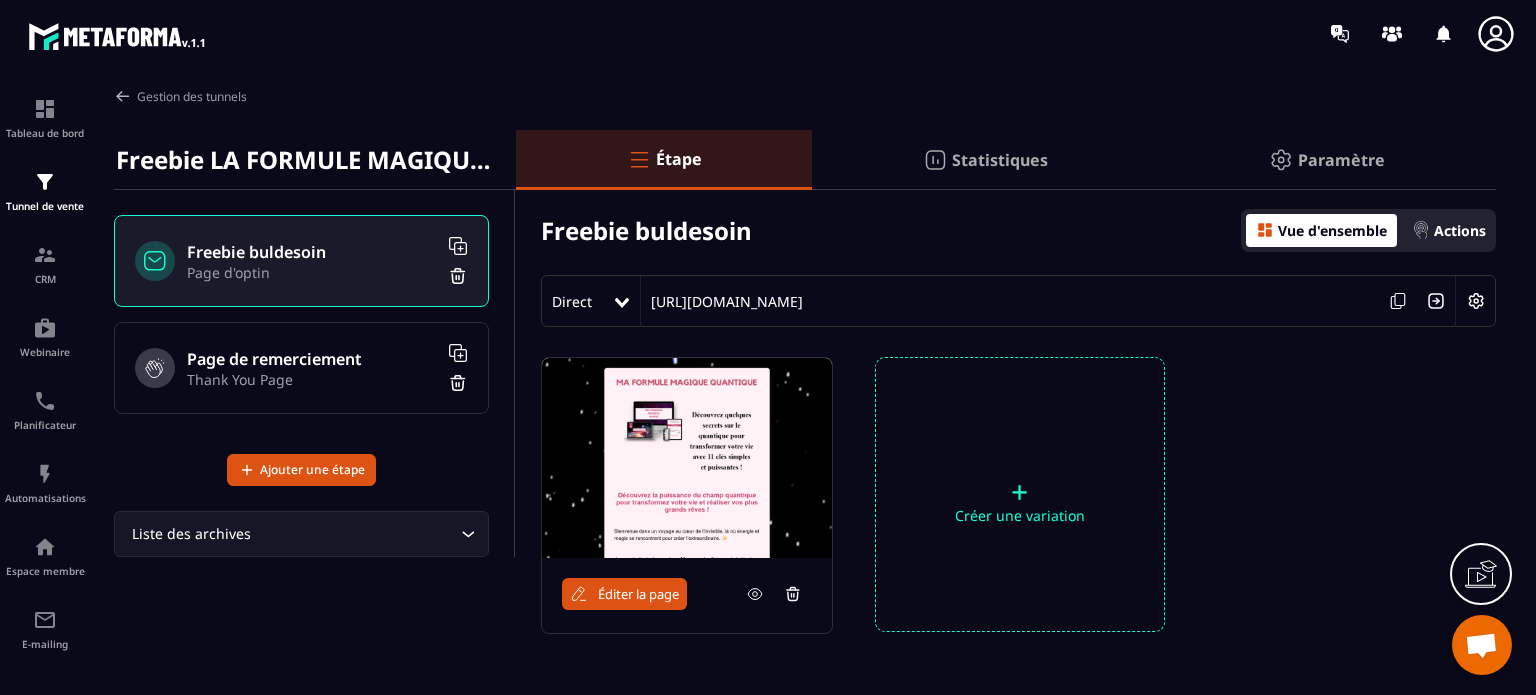 click on "Statistiques" at bounding box center [1000, 160] 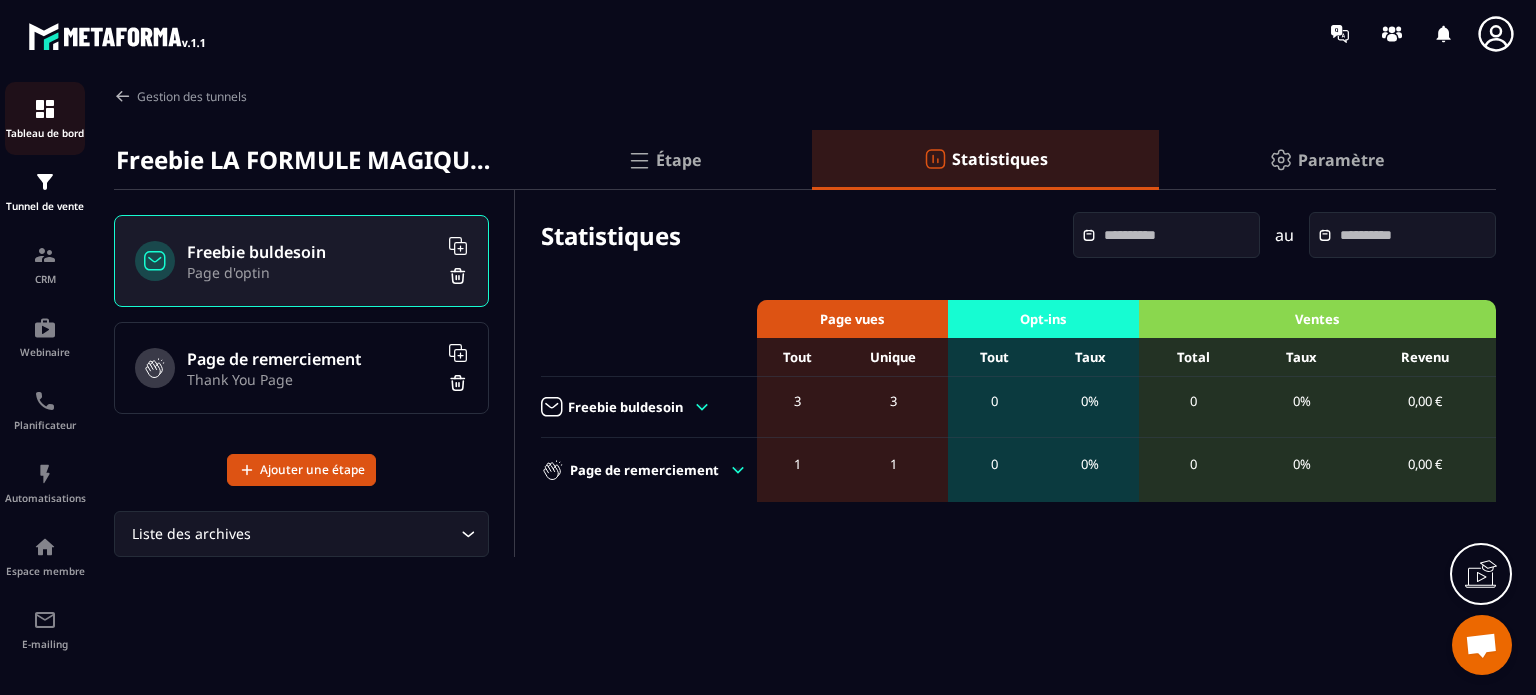 click on "Tableau de bord" at bounding box center (45, 133) 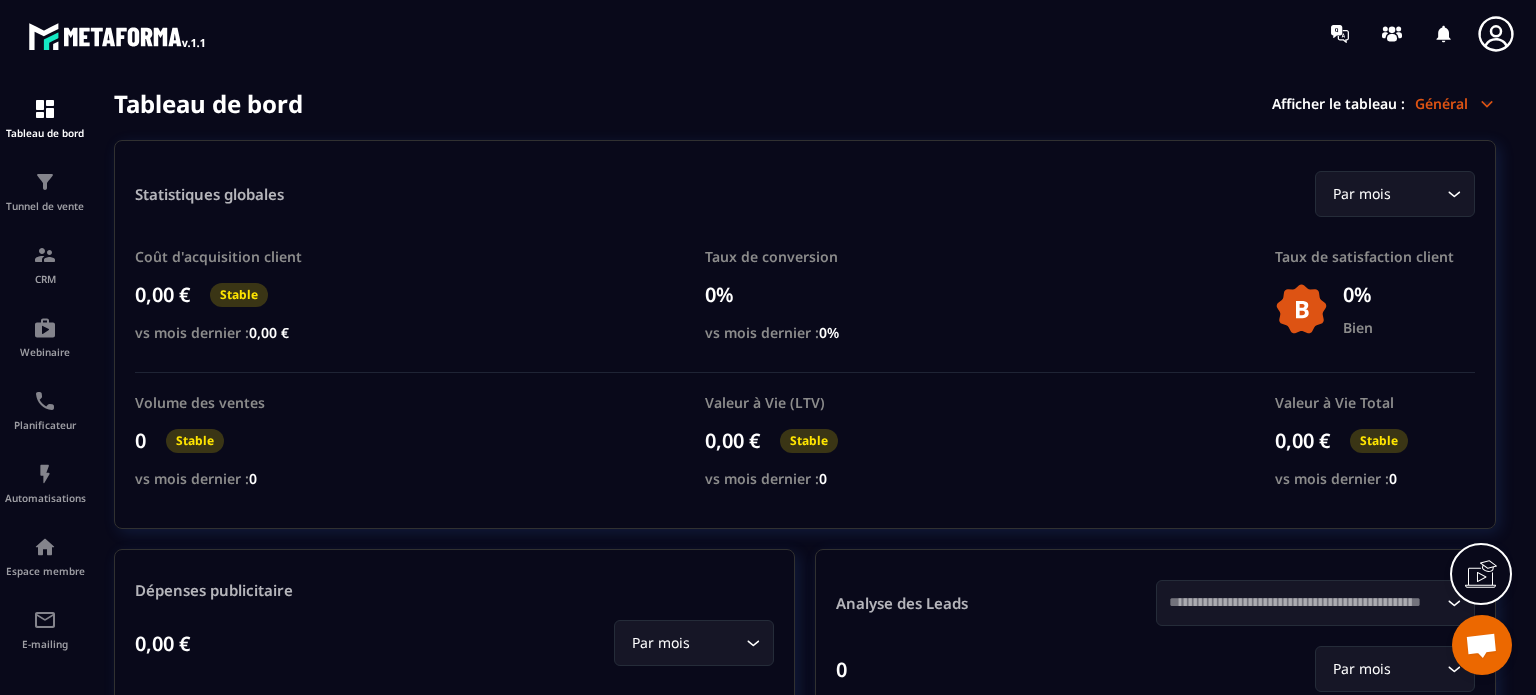 click on "Général" at bounding box center (1455, 103) 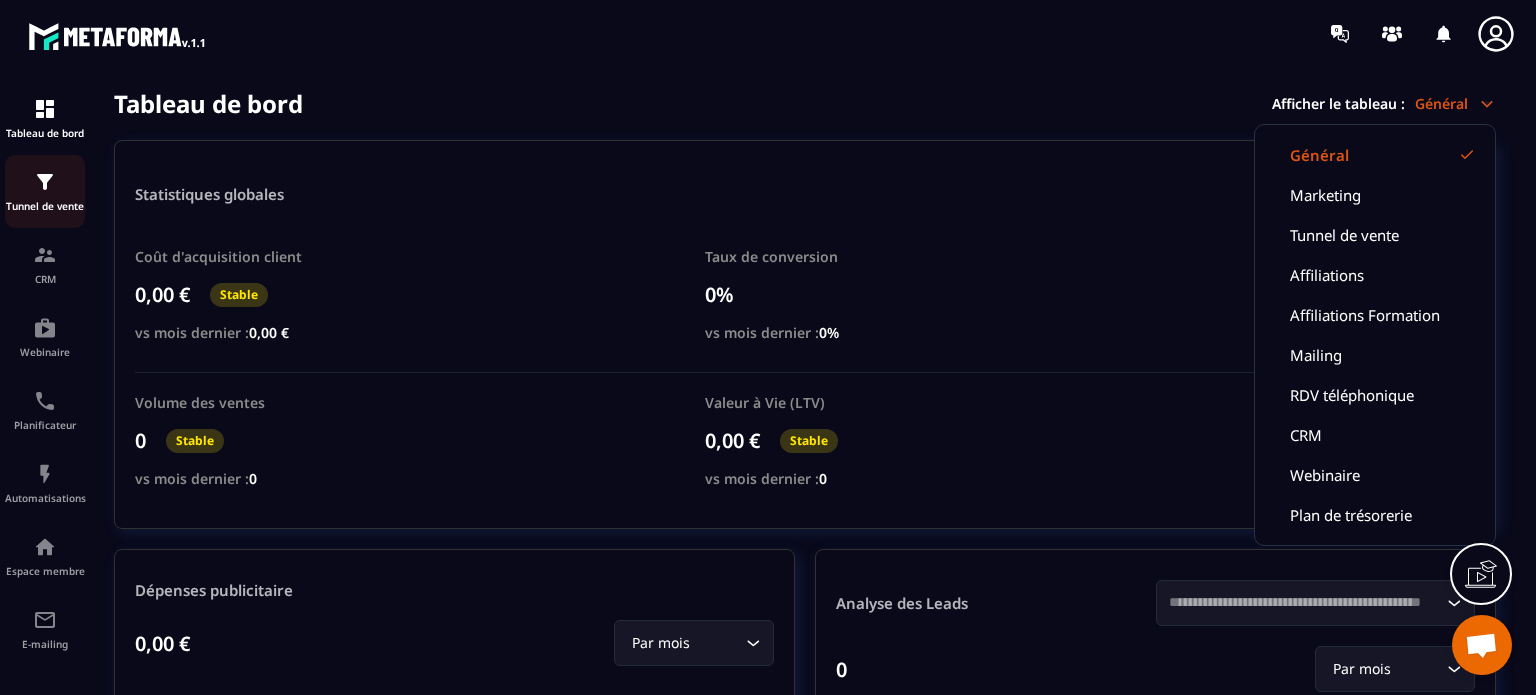 click on "Tunnel de vente" 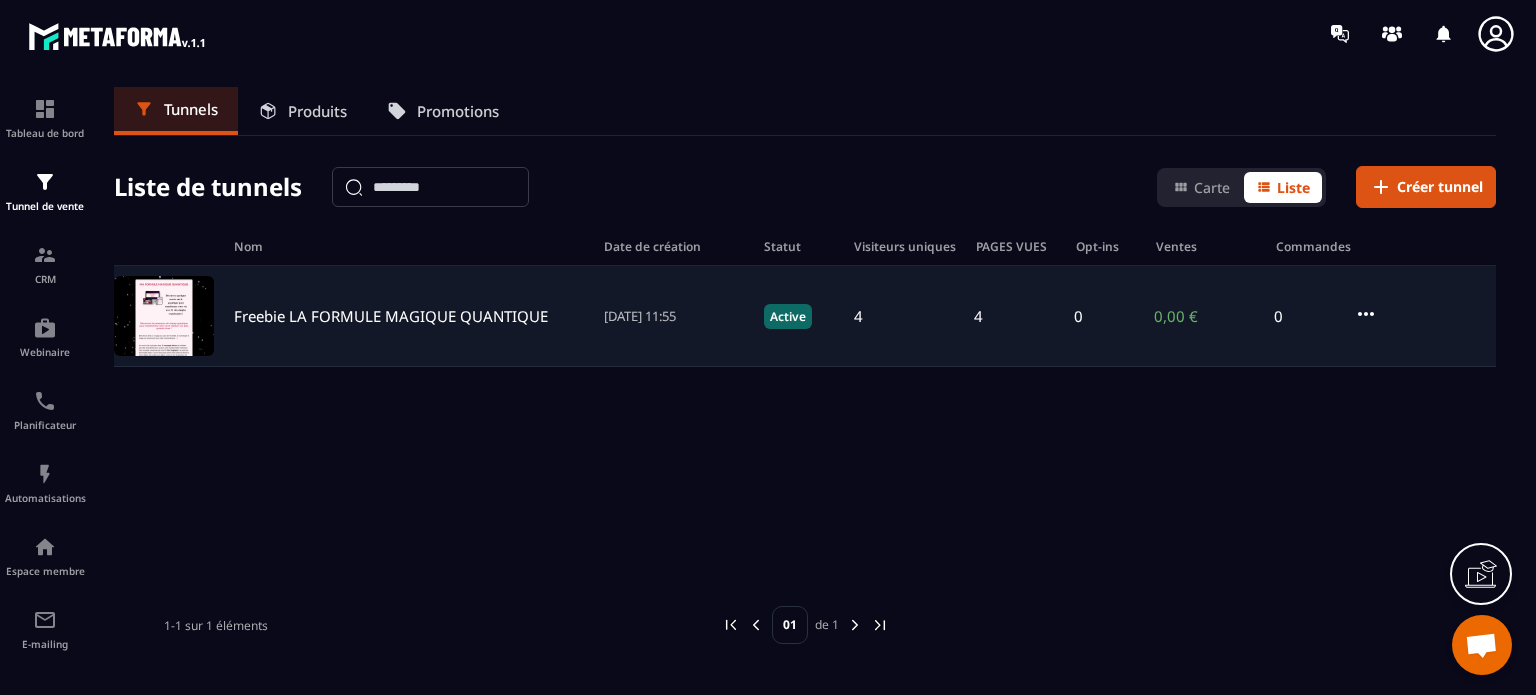 click on "Freebie LA FORMULE MAGIQUE QUANTIQUE" at bounding box center [391, 316] 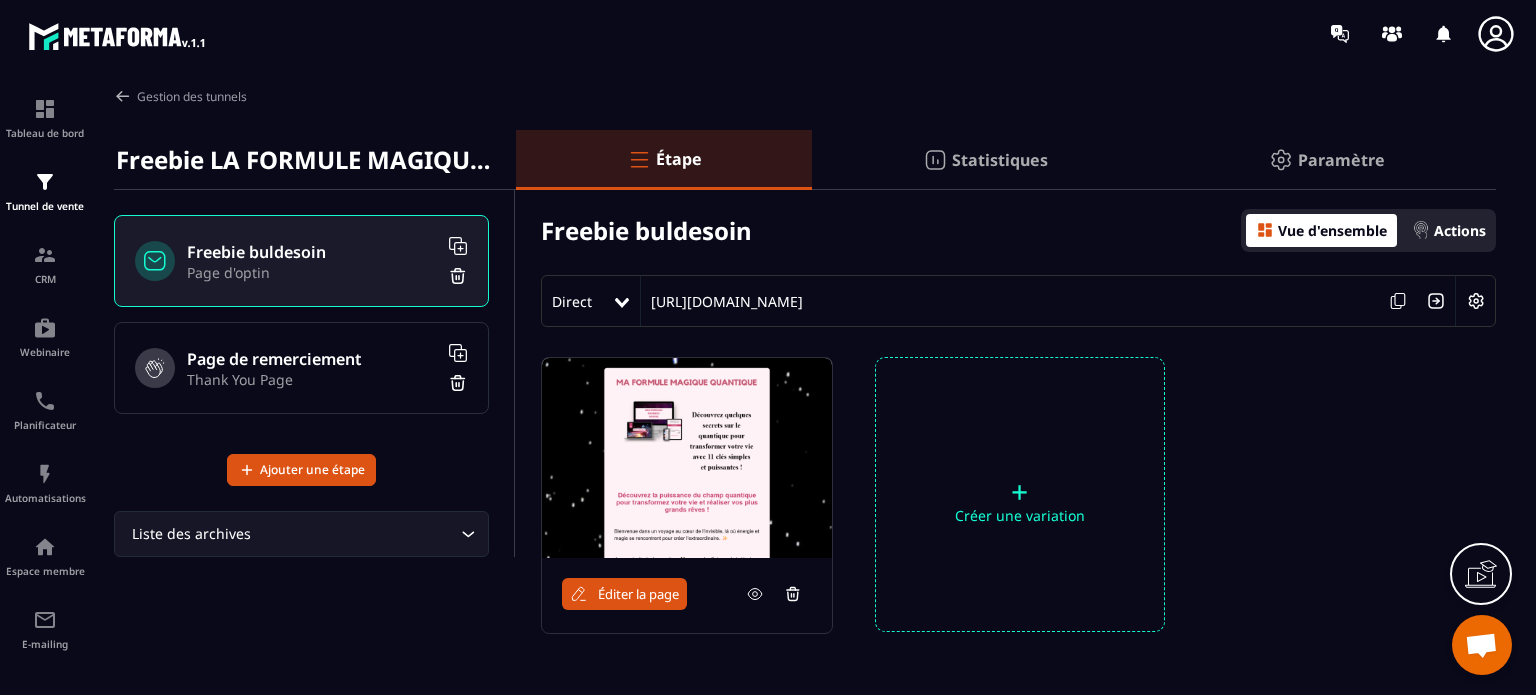 click on "Éditer la page" at bounding box center (638, 594) 